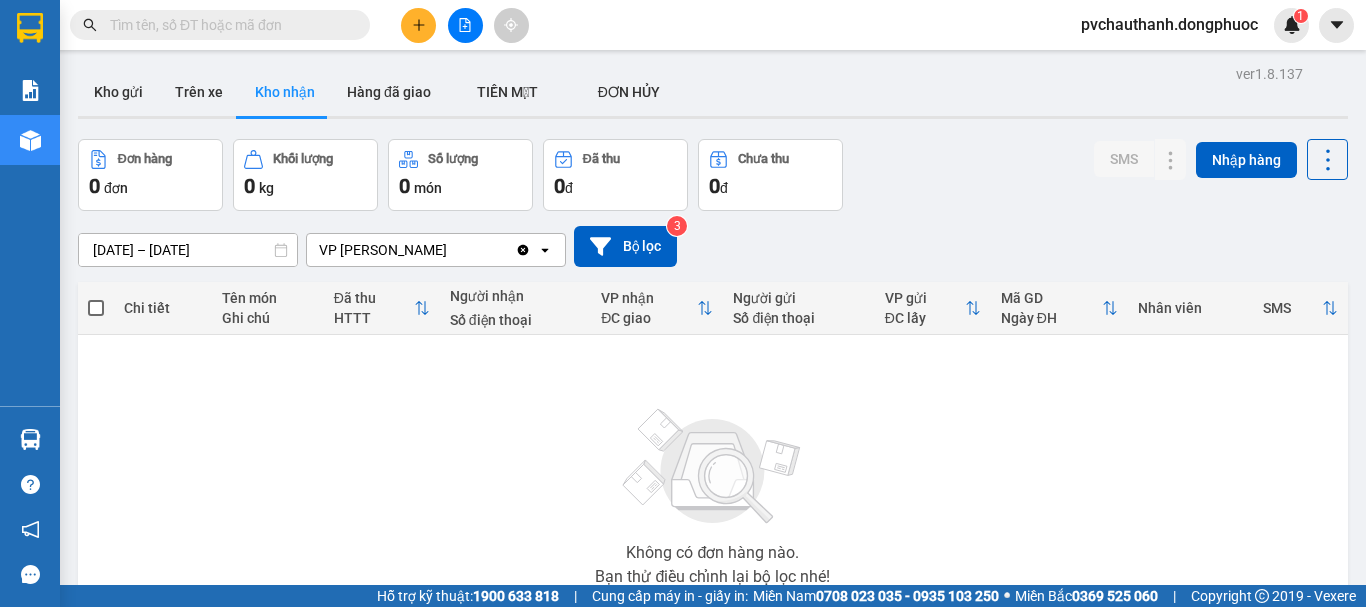 scroll, scrollTop: 0, scrollLeft: 0, axis: both 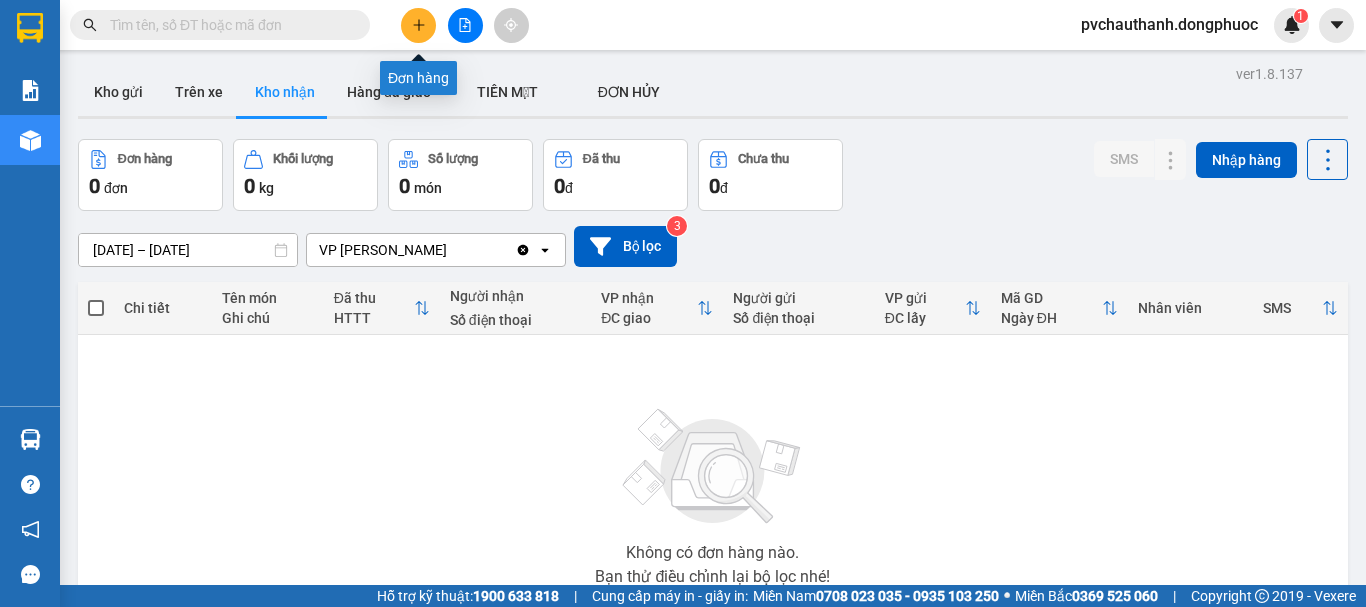 click 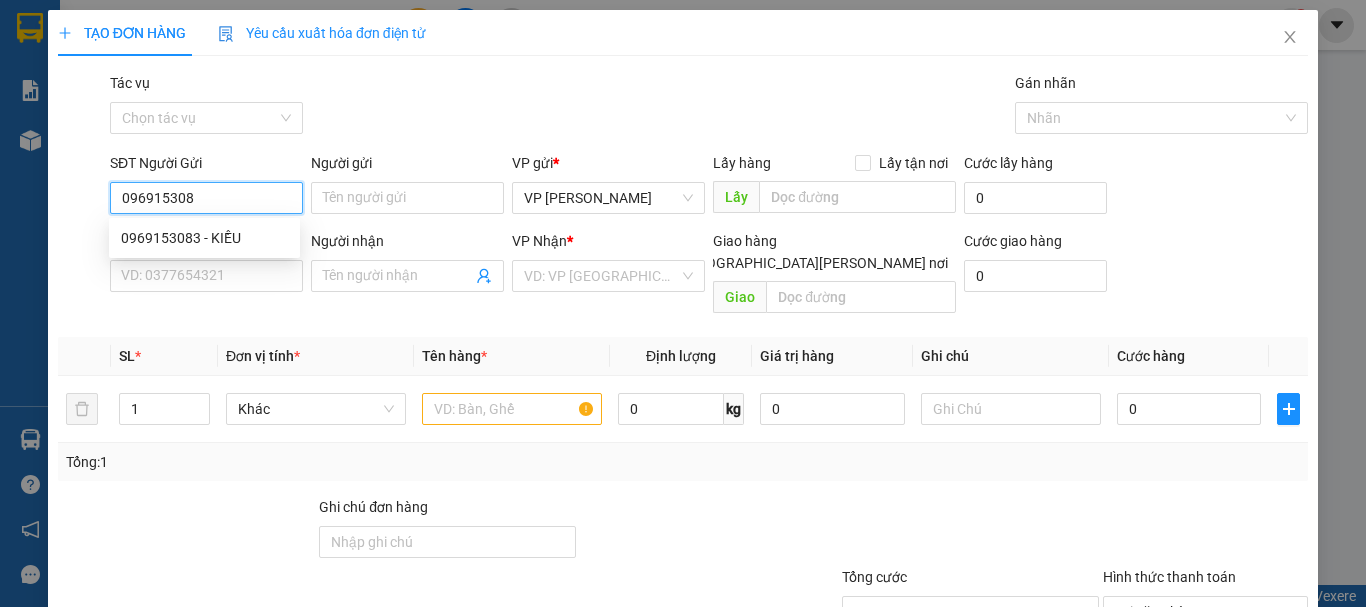 type on "0969153083" 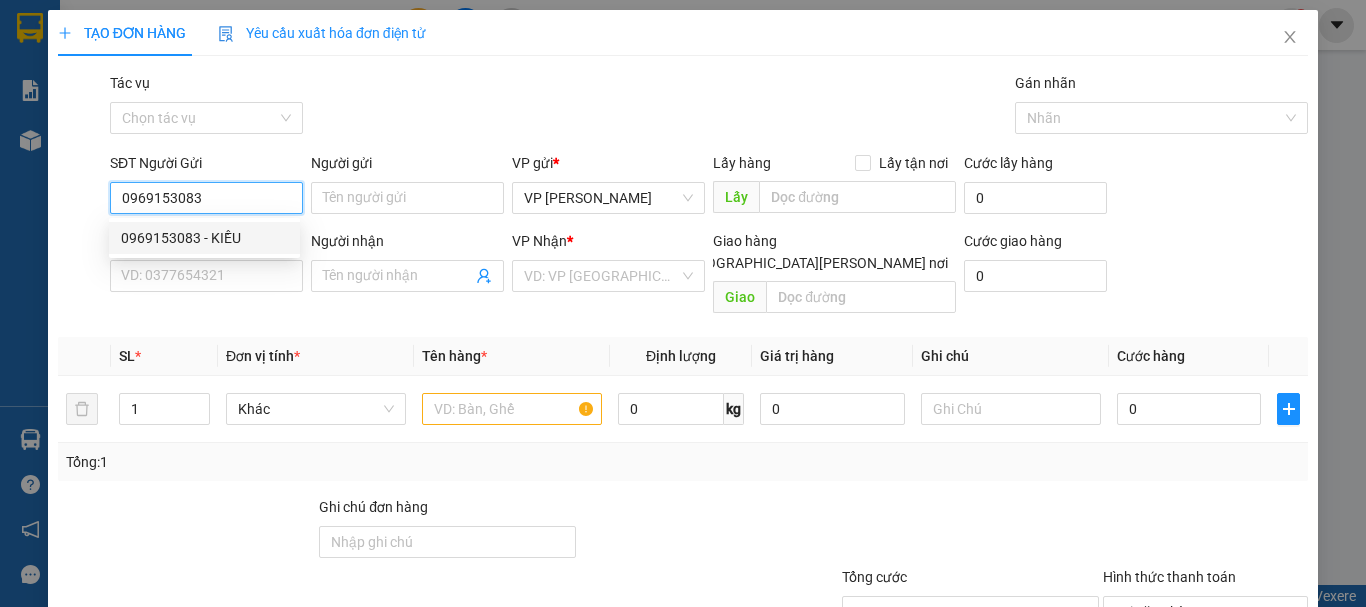 click on "0969153083 - KIỀU" at bounding box center [204, 238] 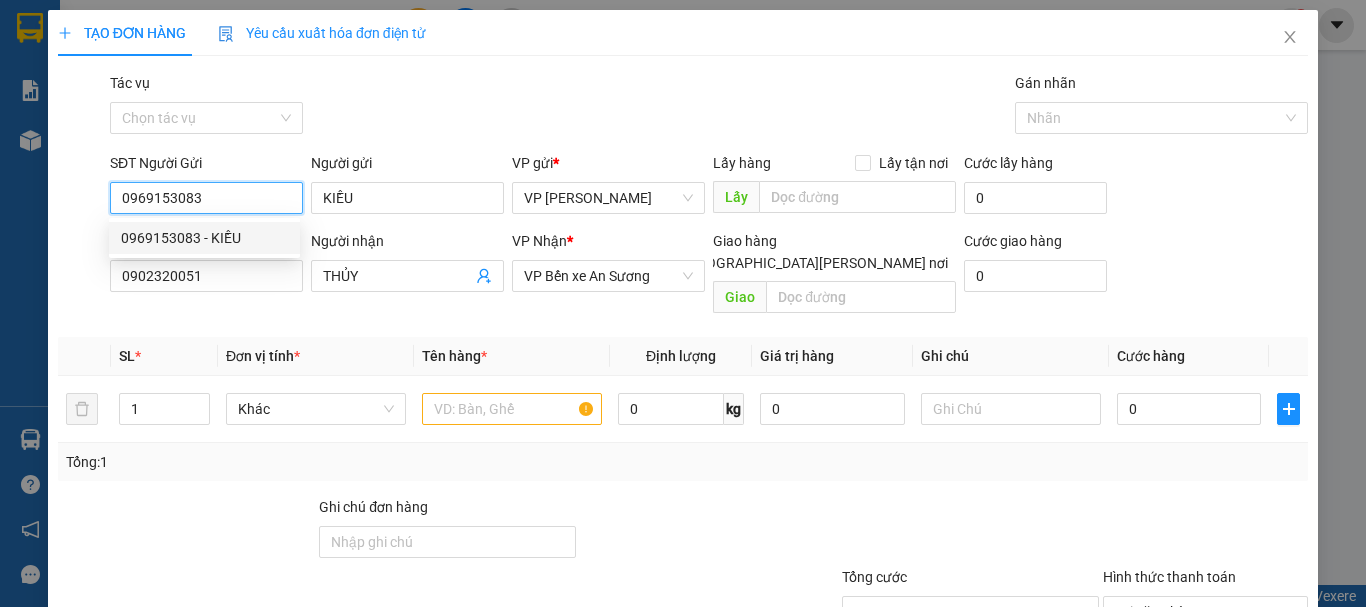 type on "60.000" 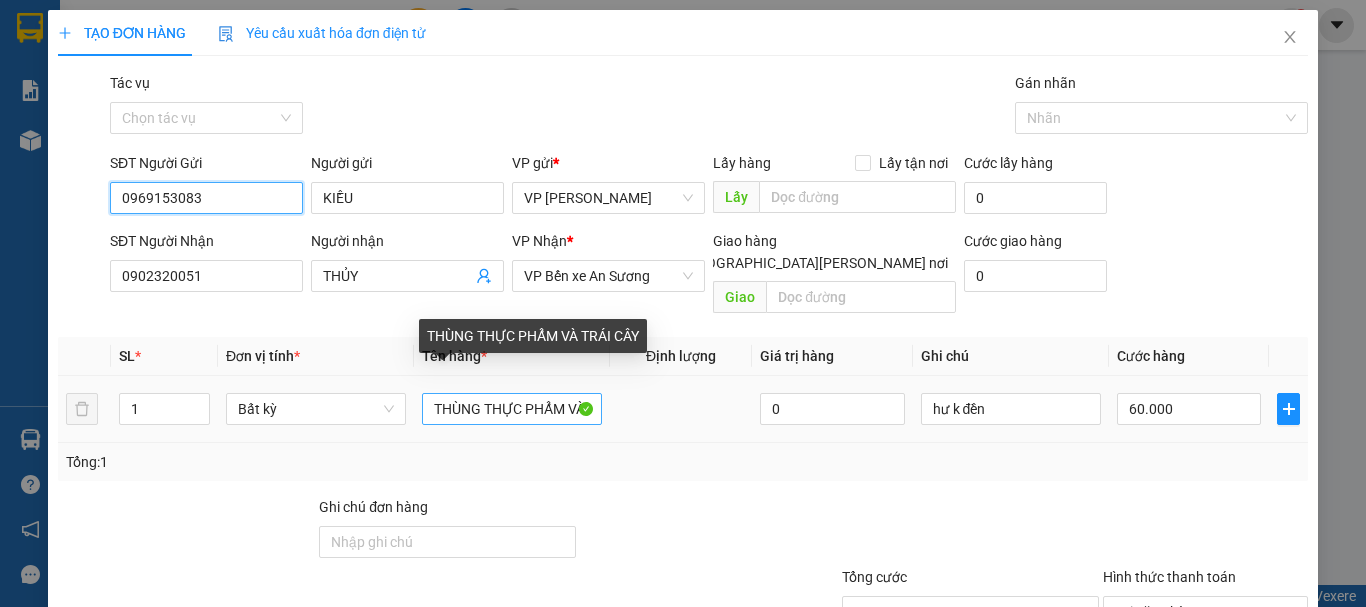 type on "0969153083" 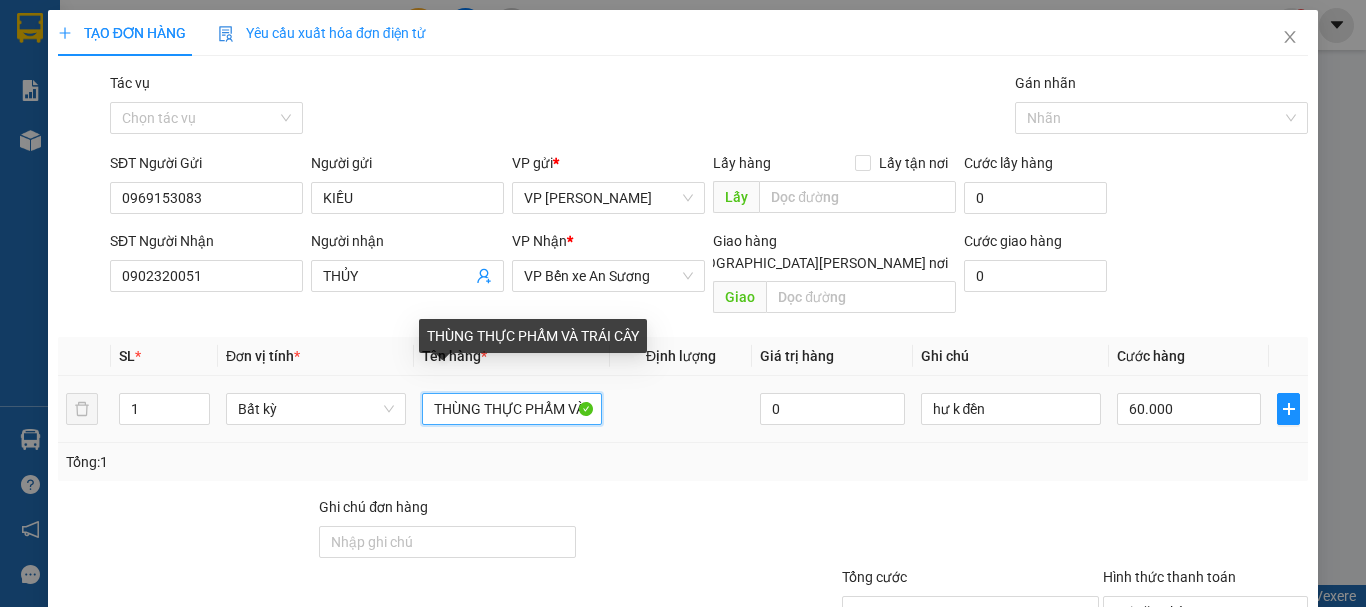click on "THÙNG THỰC PHẨM VÀ TRÁI CÂY" at bounding box center [512, 409] 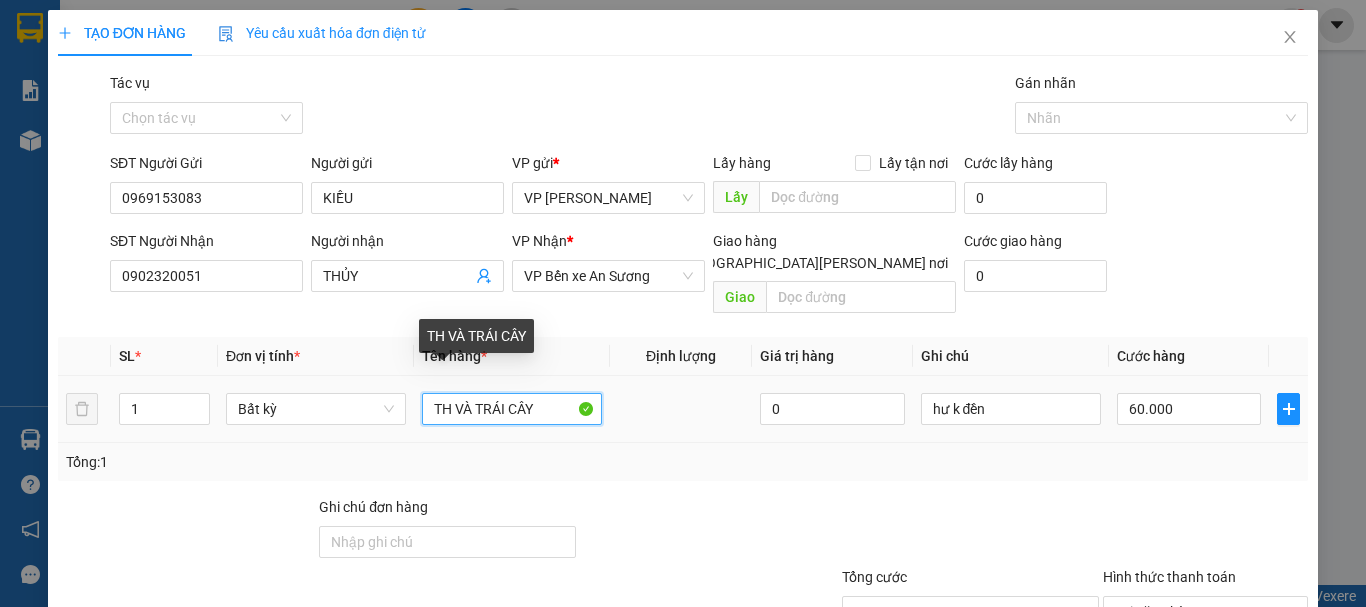 click on "TH VÀ TRÁI CÂY" at bounding box center (512, 409) 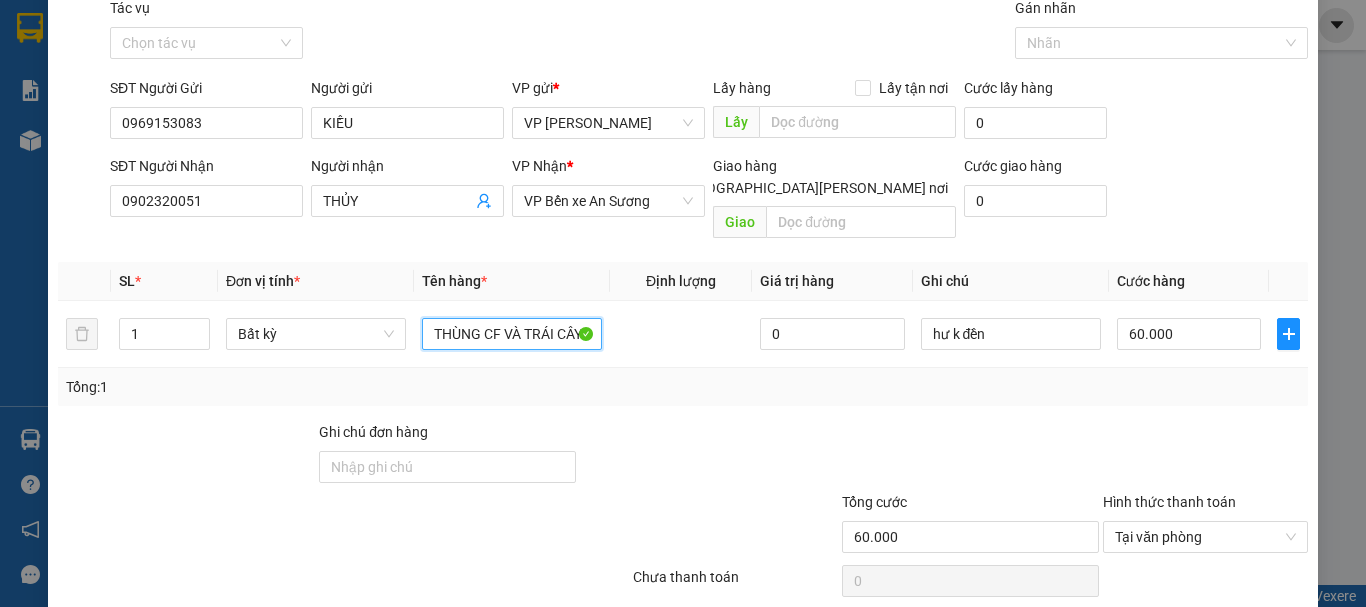 scroll, scrollTop: 133, scrollLeft: 0, axis: vertical 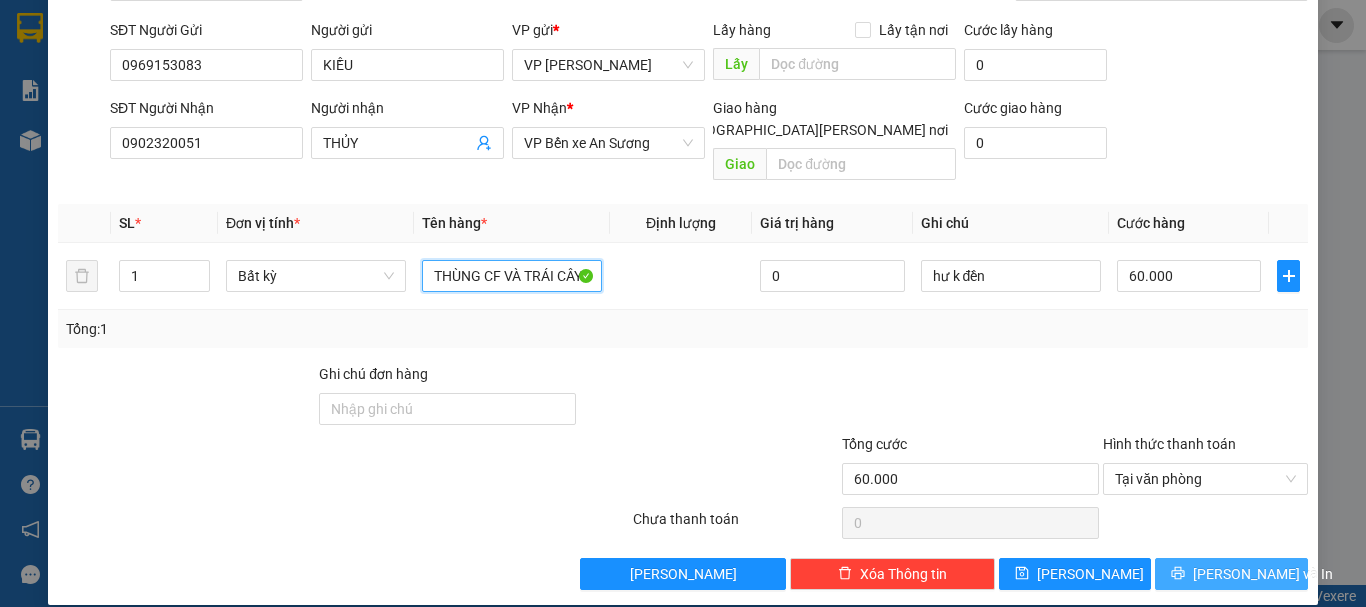 type on "THÙNG CF VÀ TRÁI CÂY" 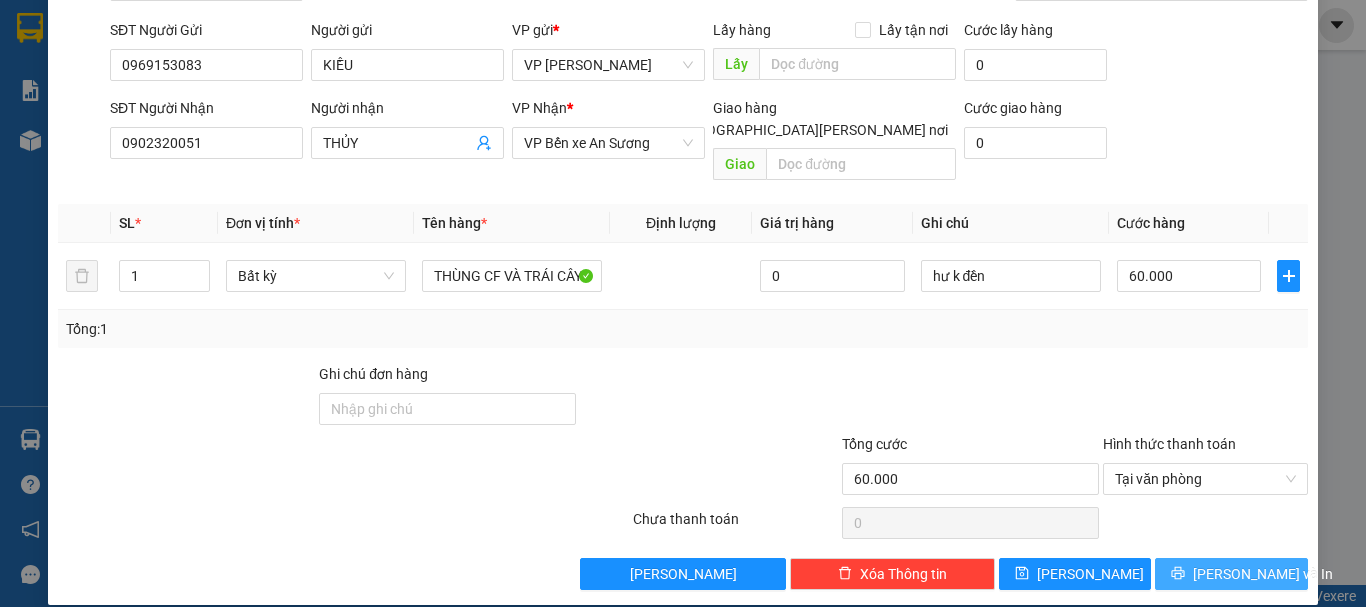 click on "[PERSON_NAME] và In" at bounding box center [1263, 574] 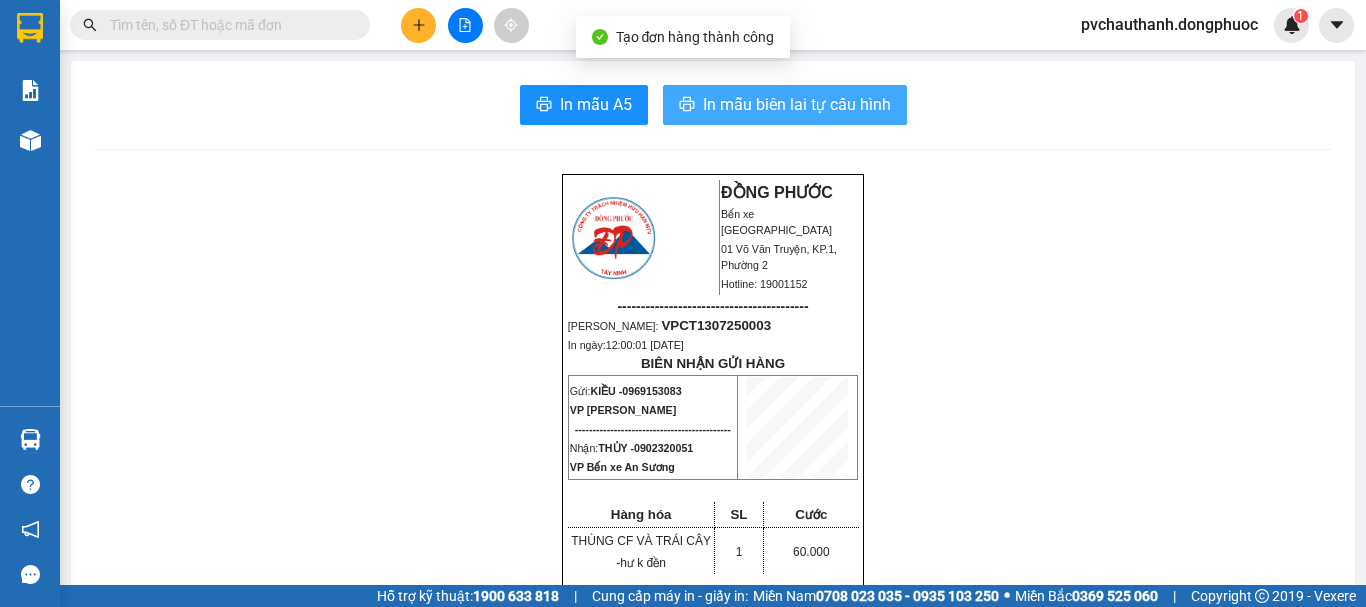 click on "In mẫu biên lai tự cấu hình" at bounding box center [797, 104] 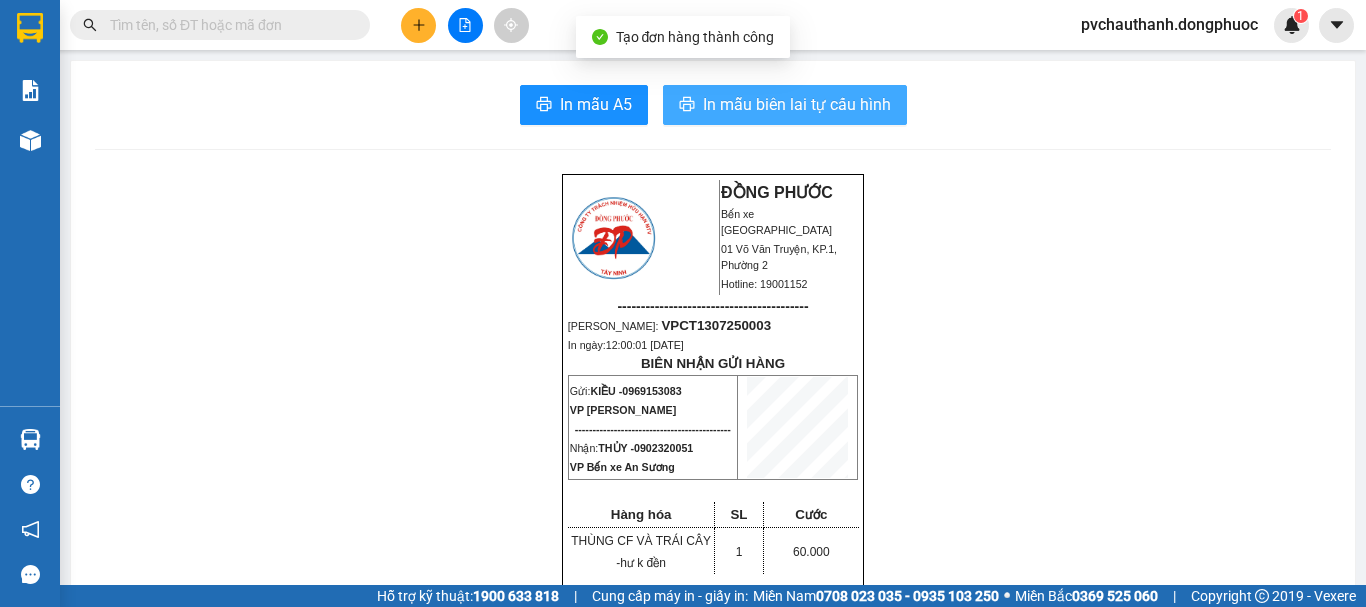 scroll, scrollTop: 0, scrollLeft: 0, axis: both 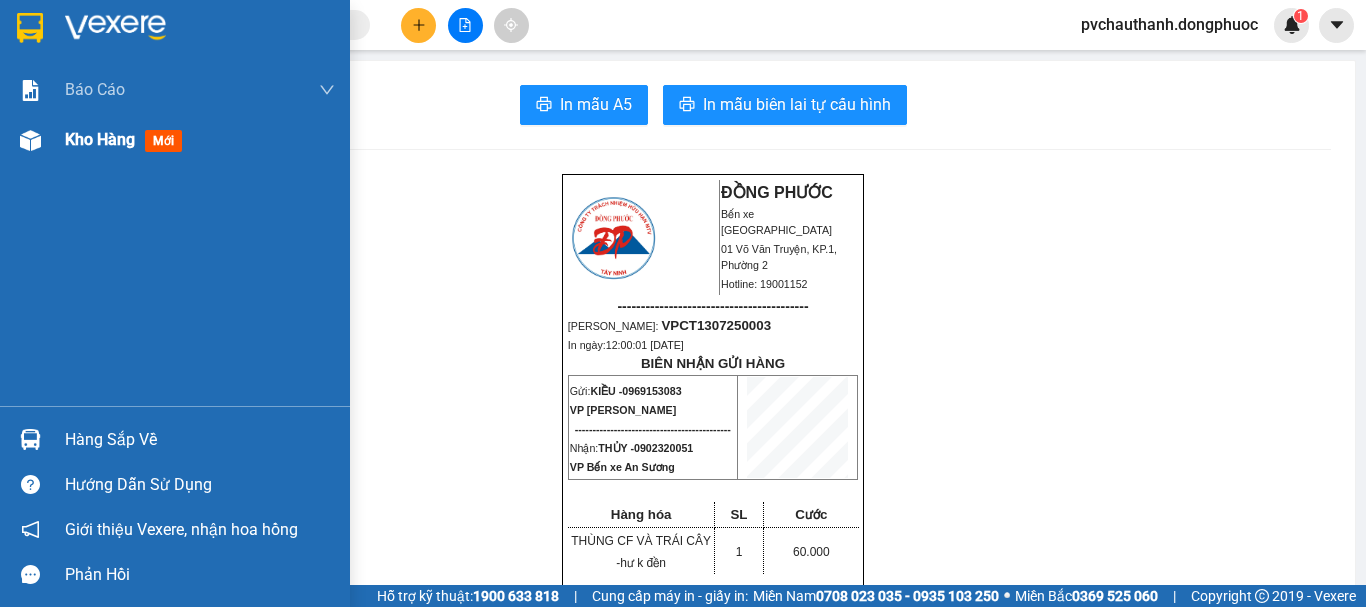 click on "Kho hàng" at bounding box center (100, 139) 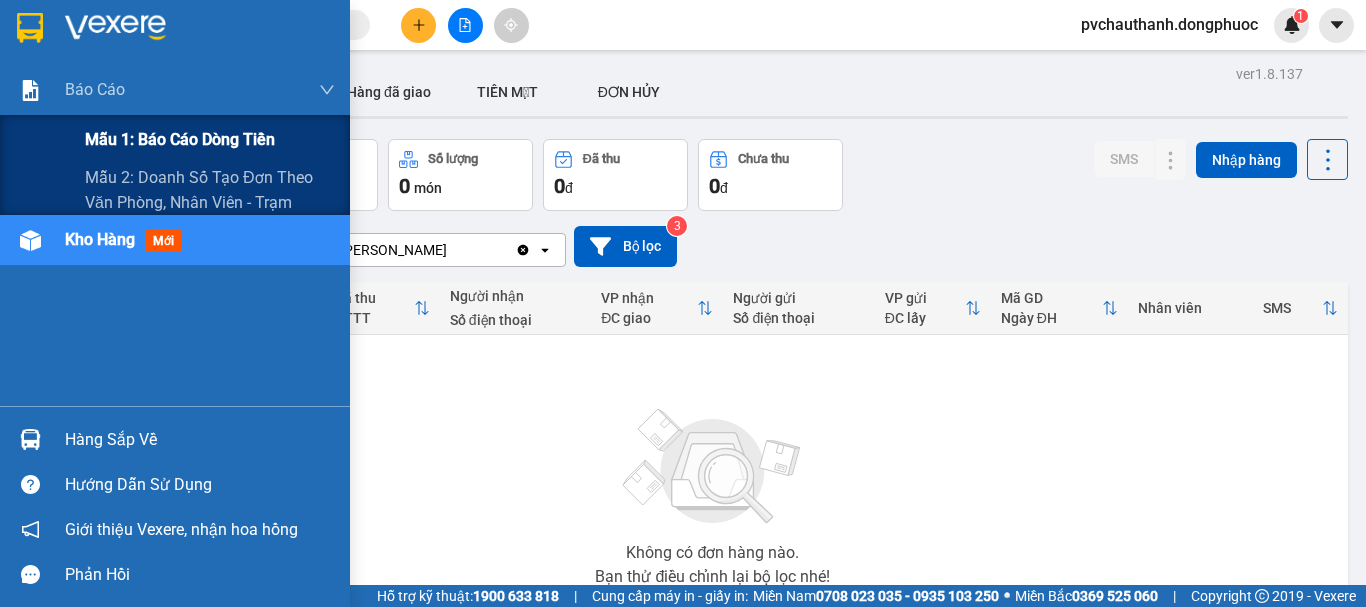 click on "Mẫu 1: Báo cáo dòng tiền" at bounding box center (180, 139) 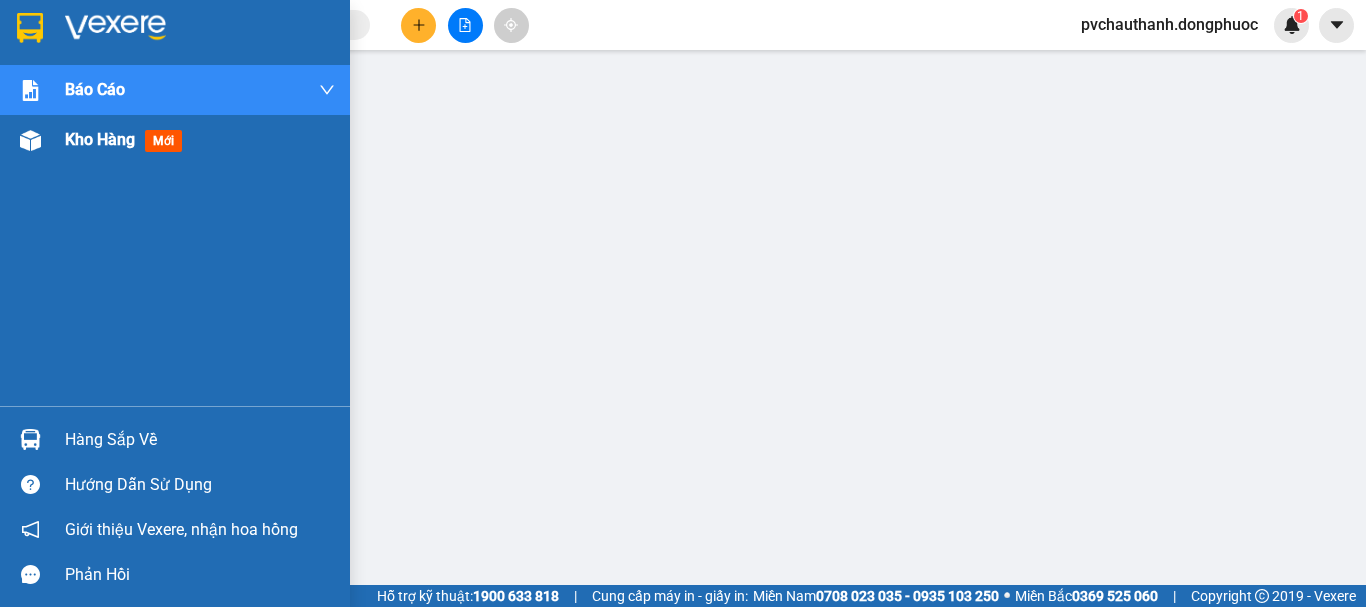 click on "Kho hàng" at bounding box center [100, 139] 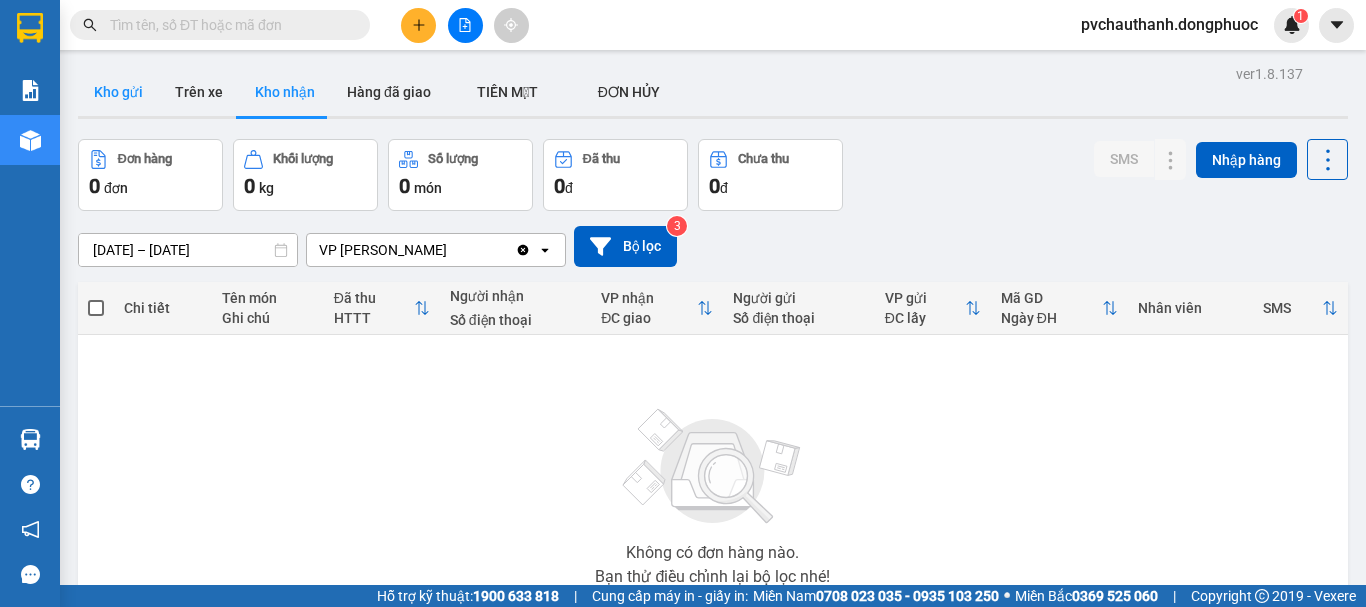 click on "Kho gửi" at bounding box center [118, 92] 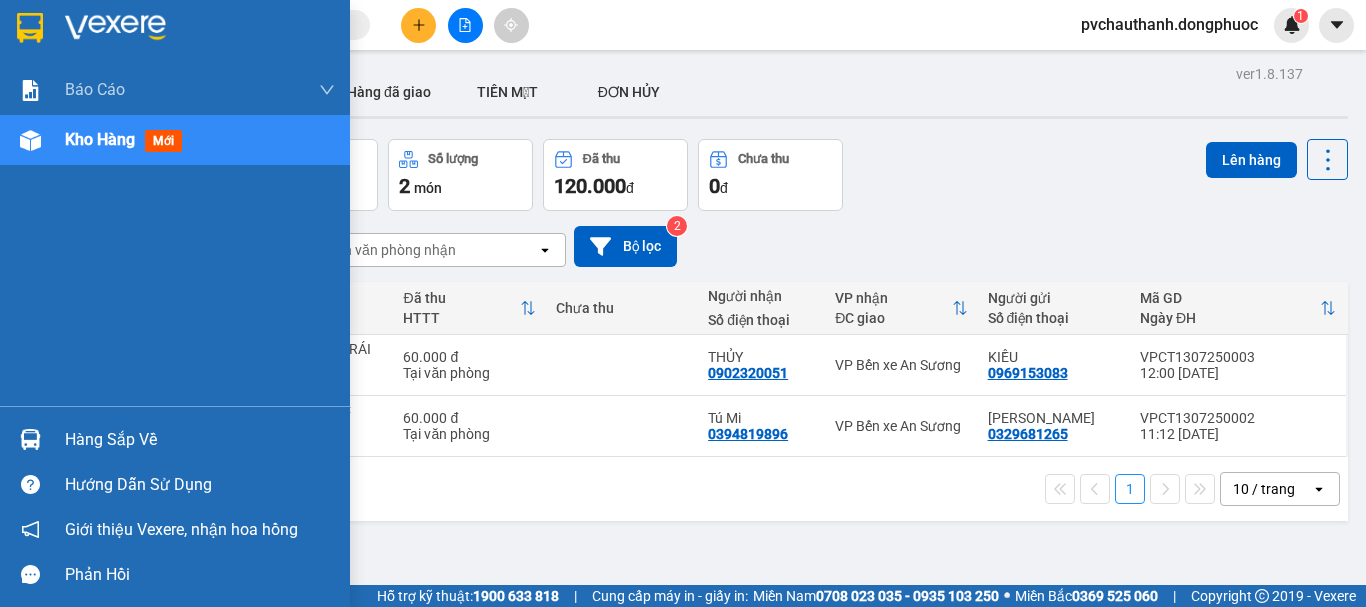 click on "Hàng sắp về" at bounding box center [200, 440] 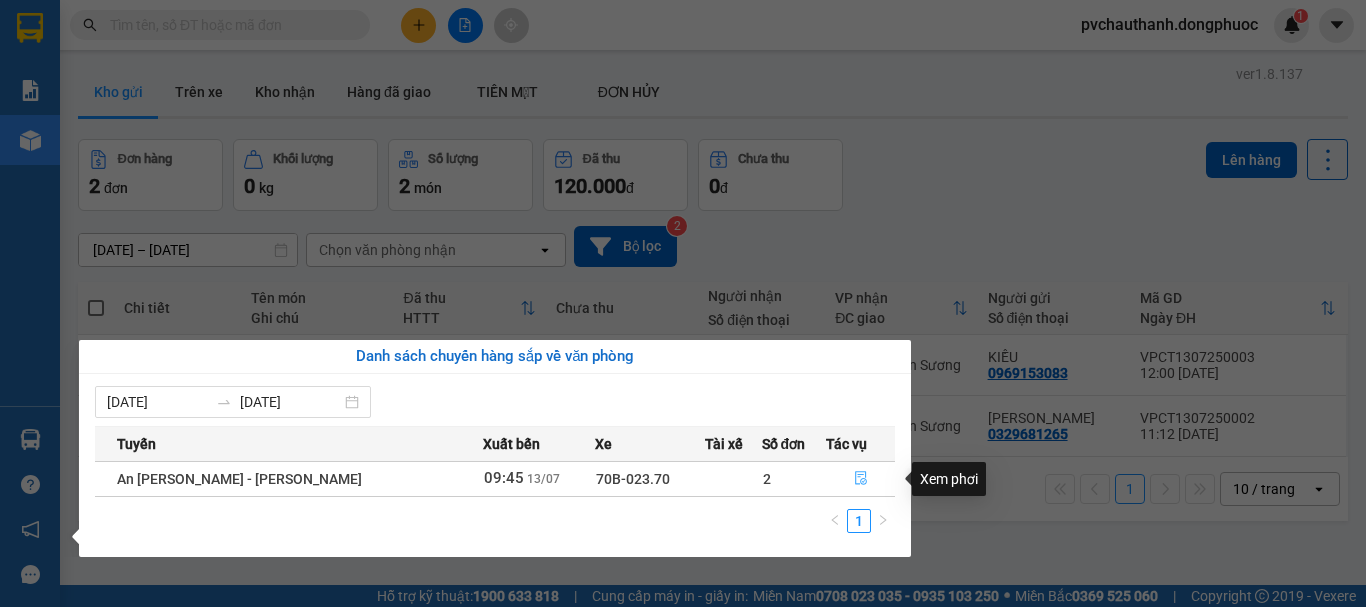 click 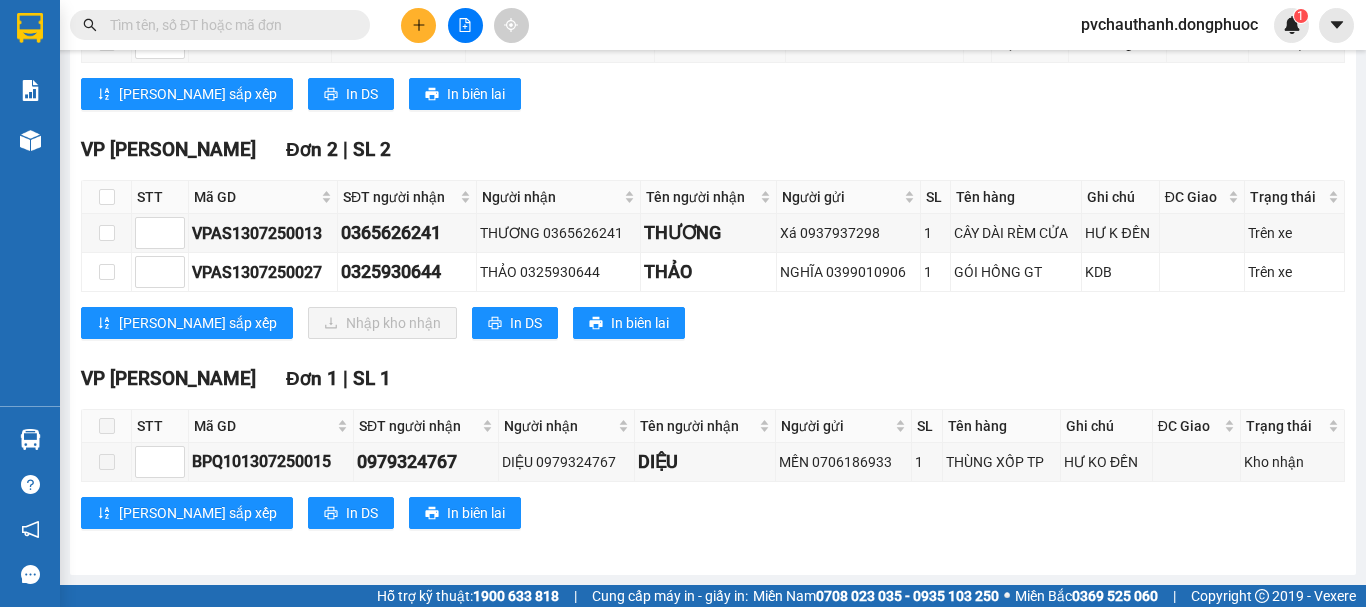 scroll, scrollTop: 506, scrollLeft: 0, axis: vertical 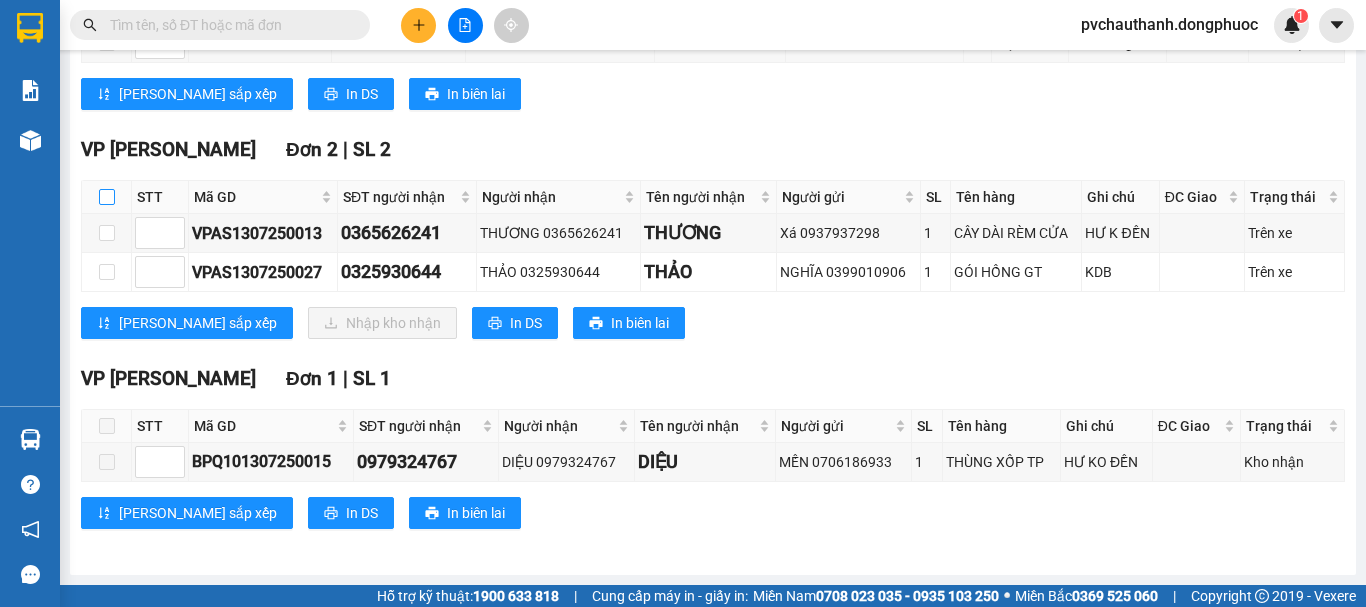 click at bounding box center (107, 197) 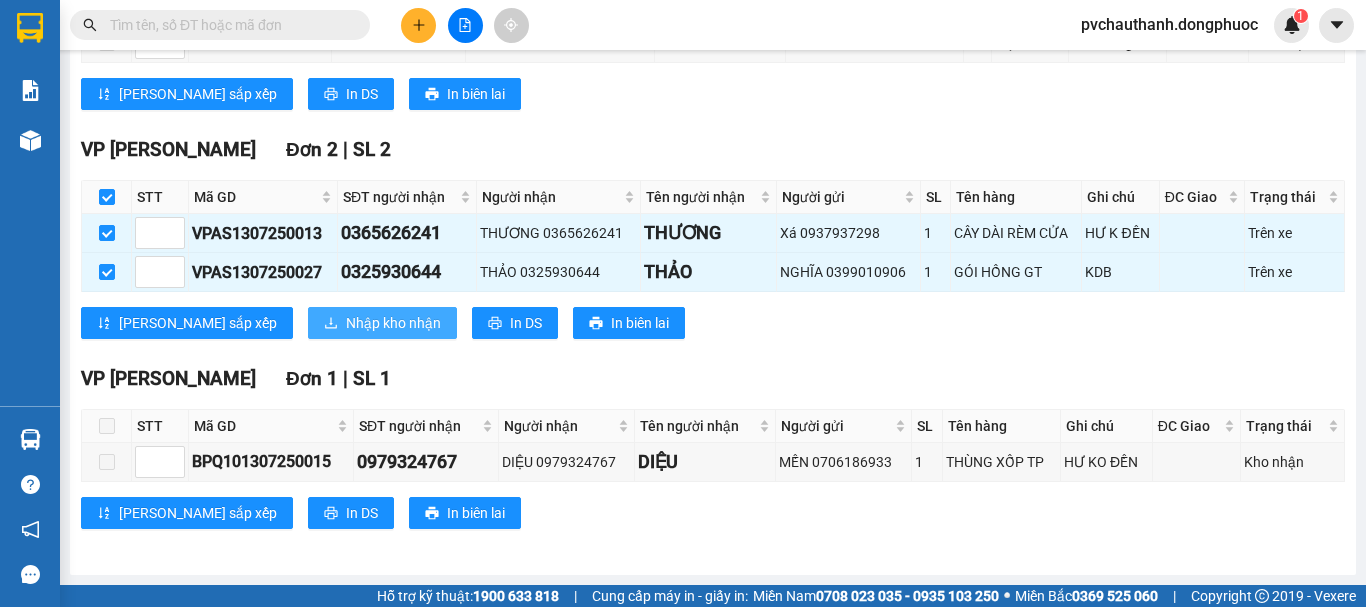click on "Nhập kho nhận" at bounding box center [393, 323] 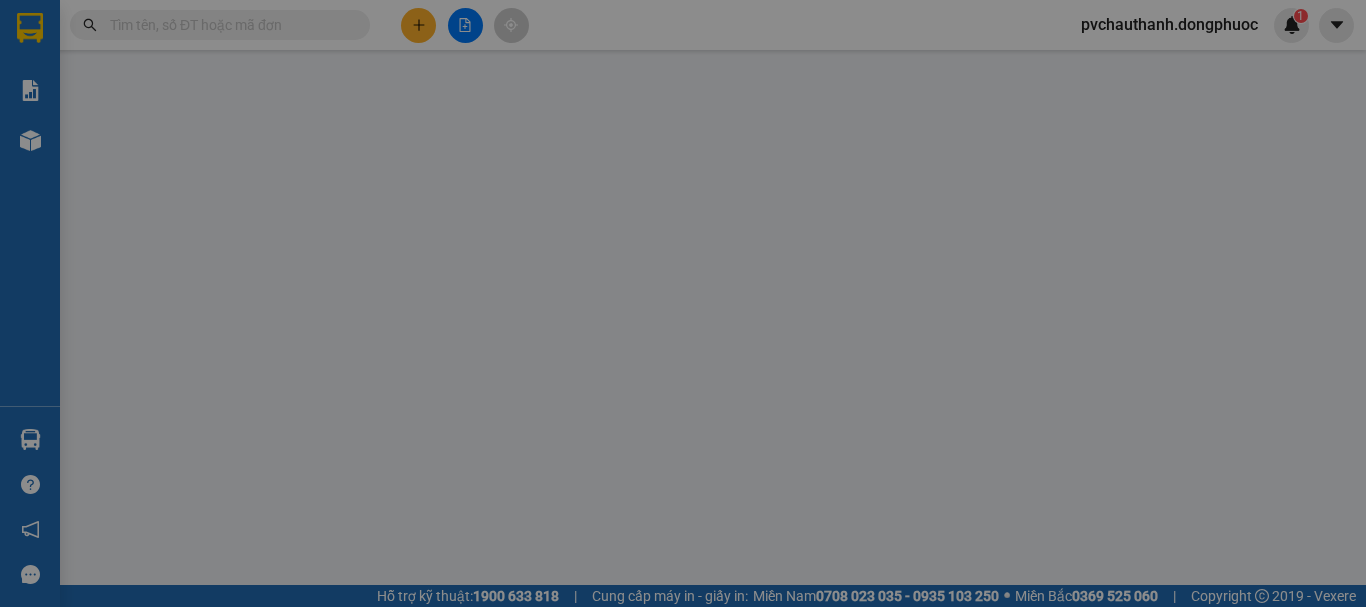 scroll, scrollTop: 0, scrollLeft: 0, axis: both 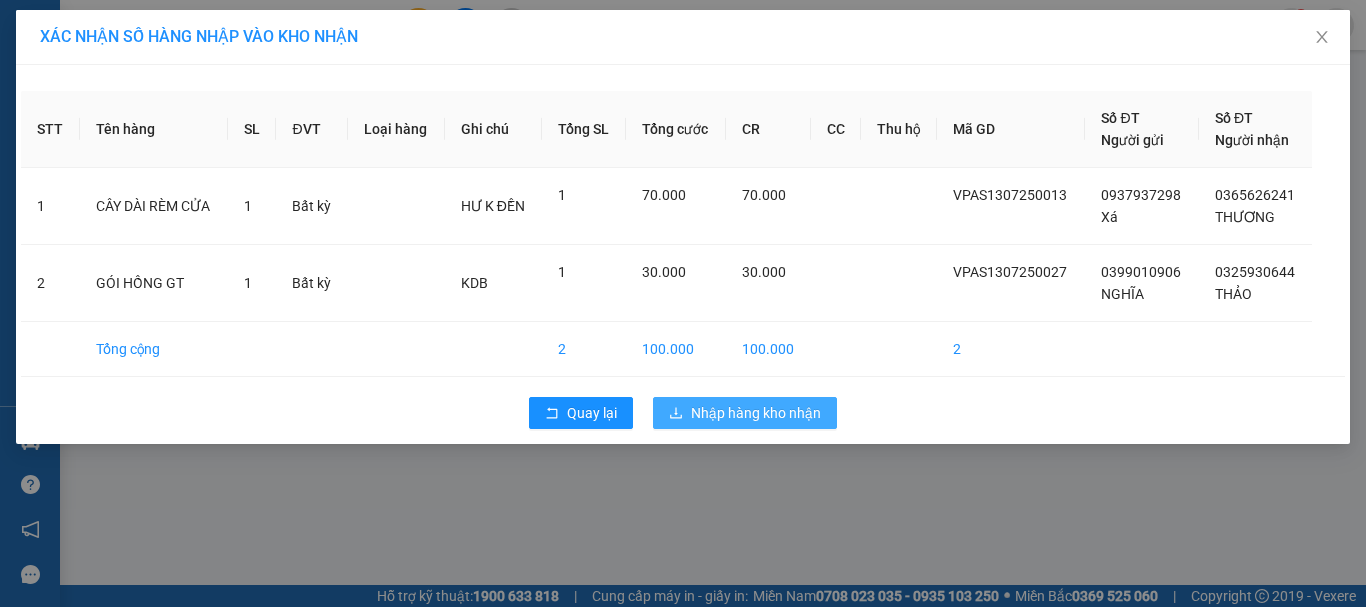 click on "Nhập hàng kho nhận" at bounding box center (756, 413) 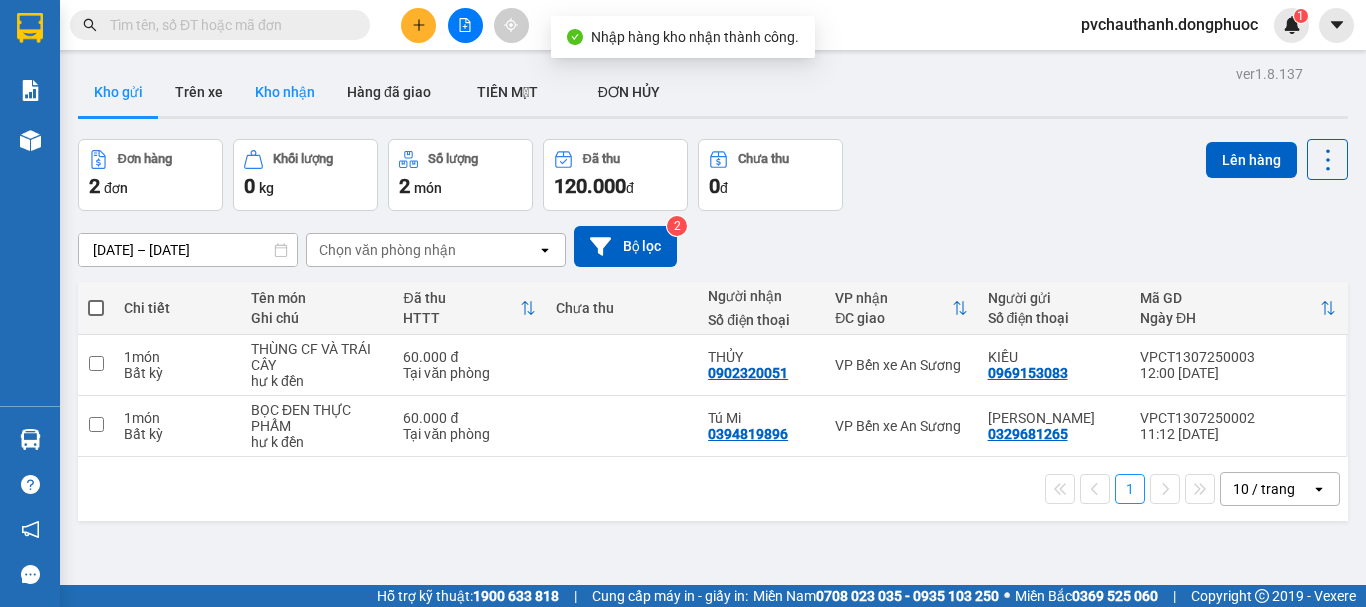 click on "Kho nhận" at bounding box center (285, 92) 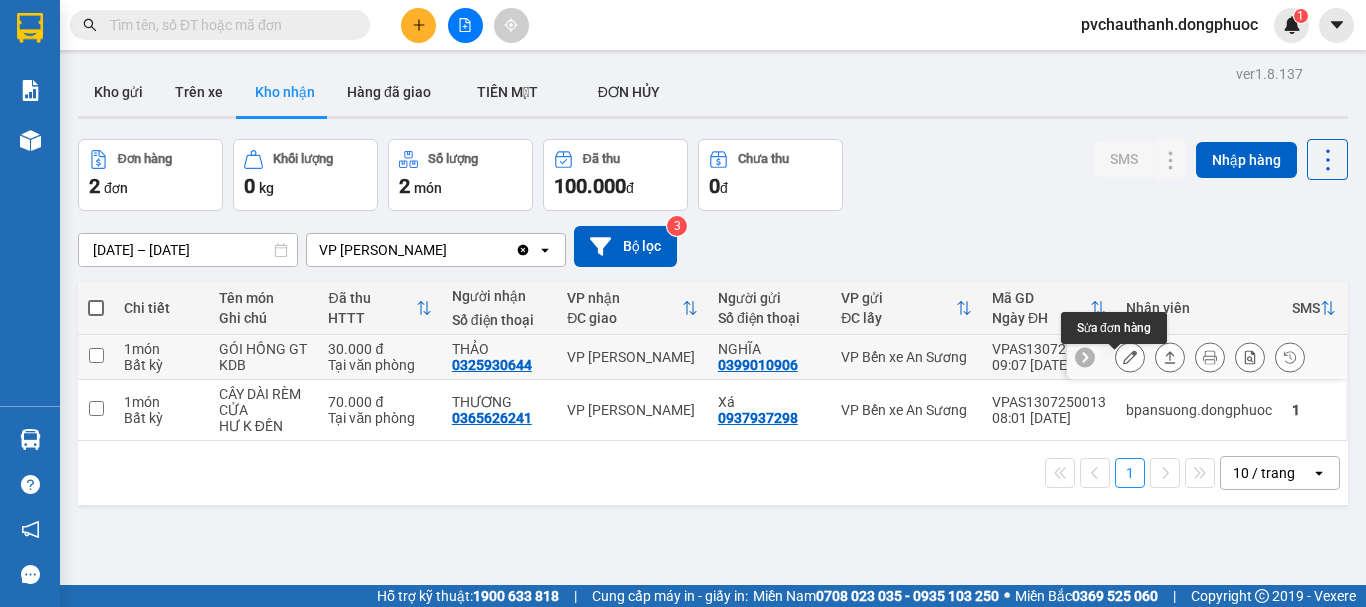 click at bounding box center (1130, 357) 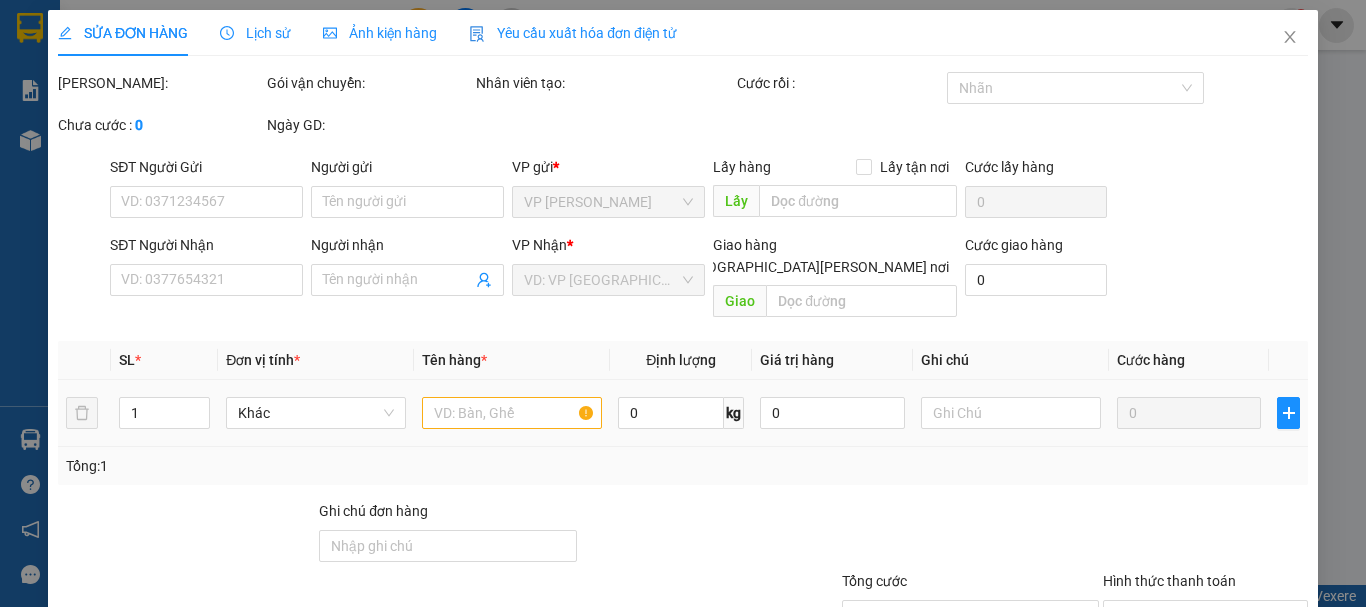type on "0399010906" 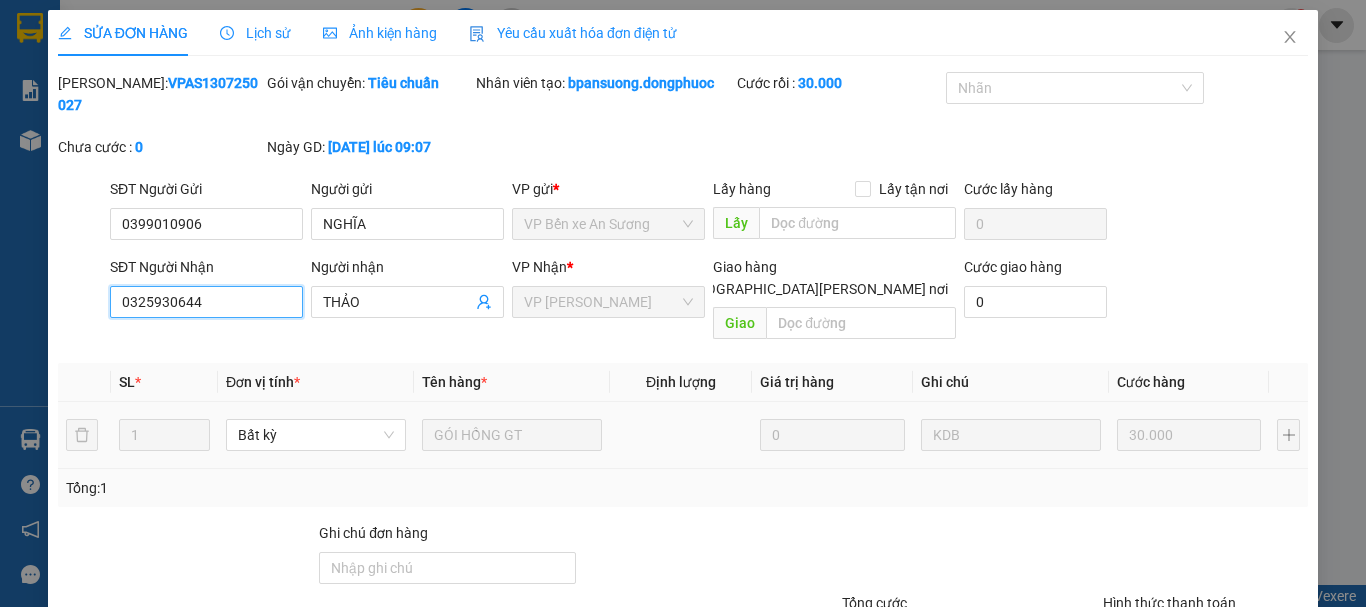 click on "0325930644" at bounding box center [206, 302] 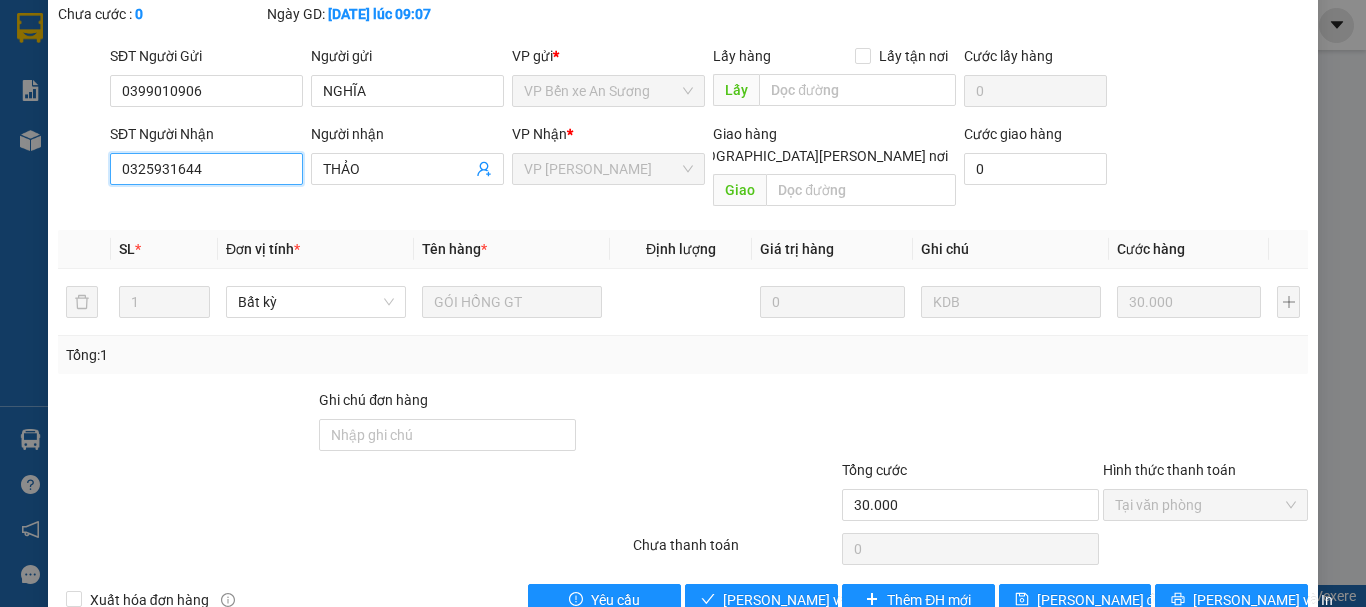 scroll, scrollTop: 137, scrollLeft: 0, axis: vertical 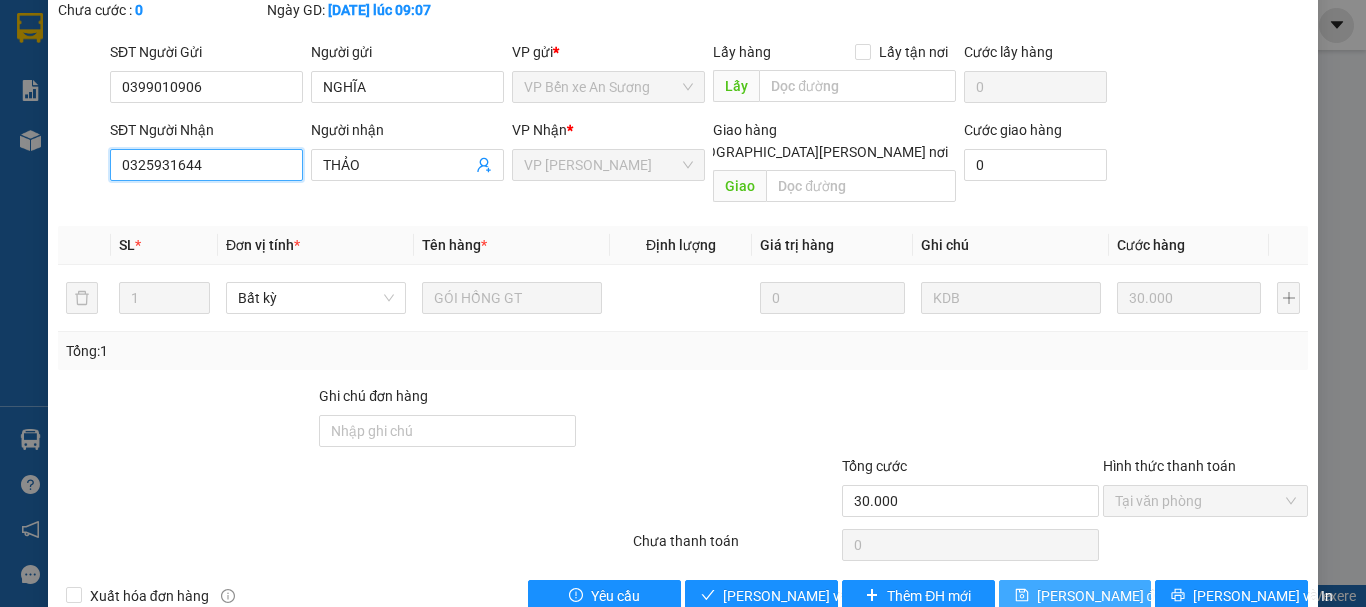 type on "0325931644" 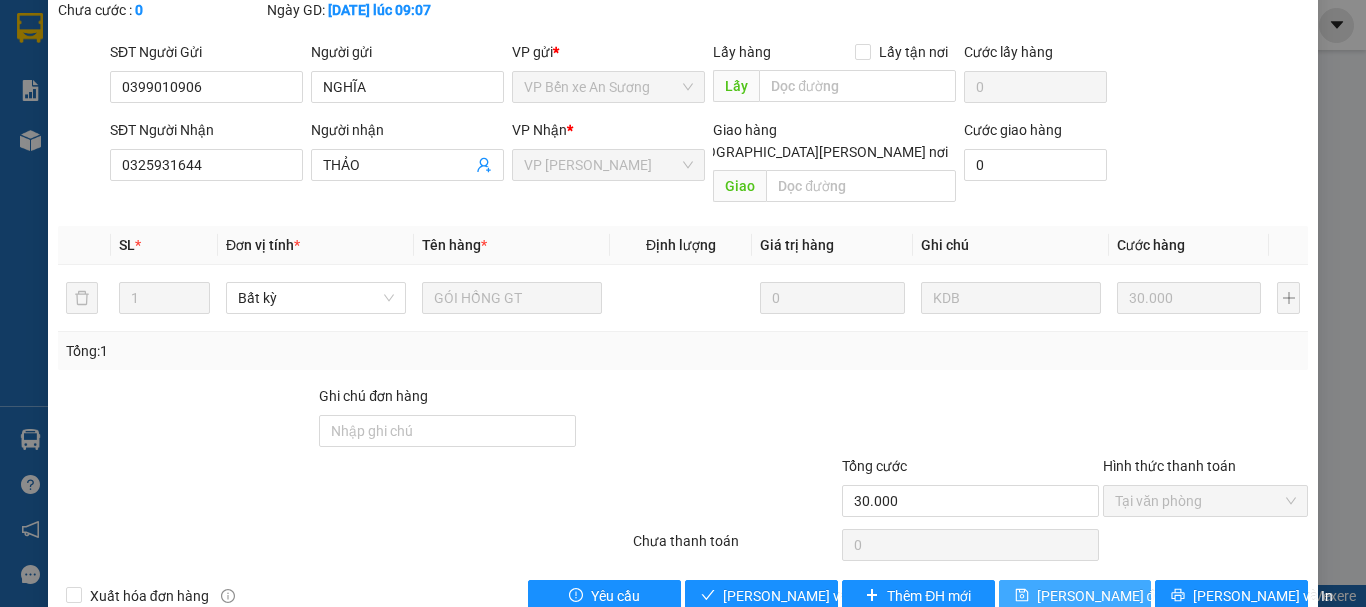 click on "[PERSON_NAME] đổi" at bounding box center [1101, 596] 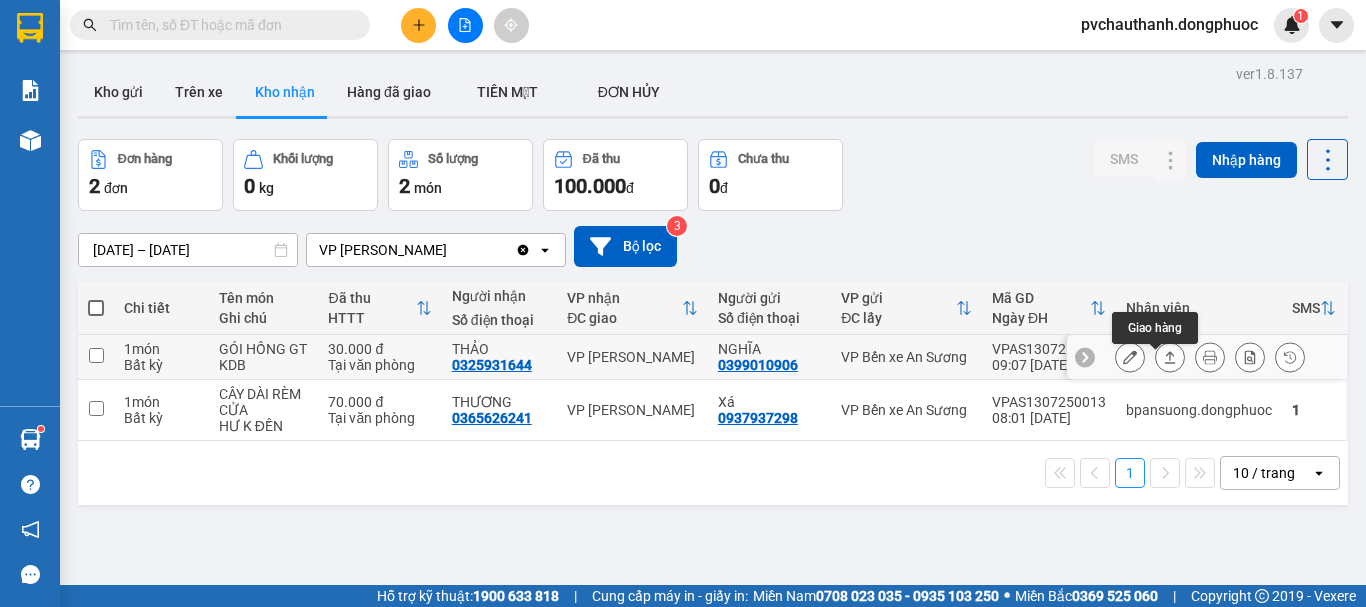 click 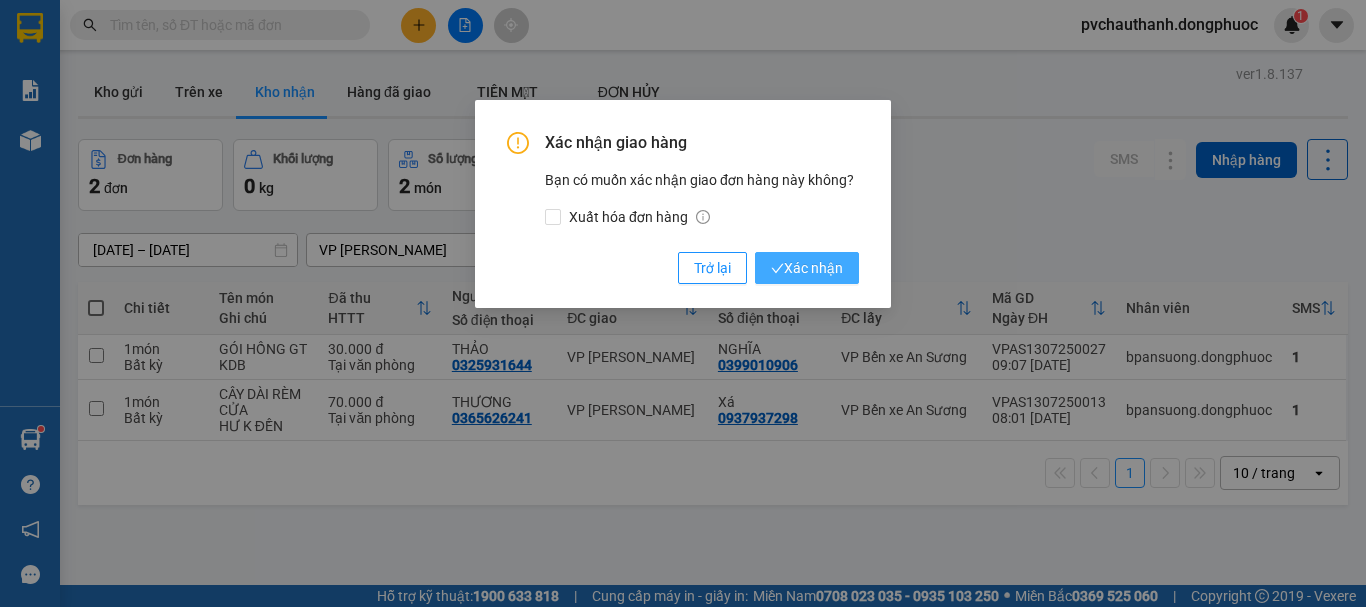 click on "Xác nhận" at bounding box center (807, 268) 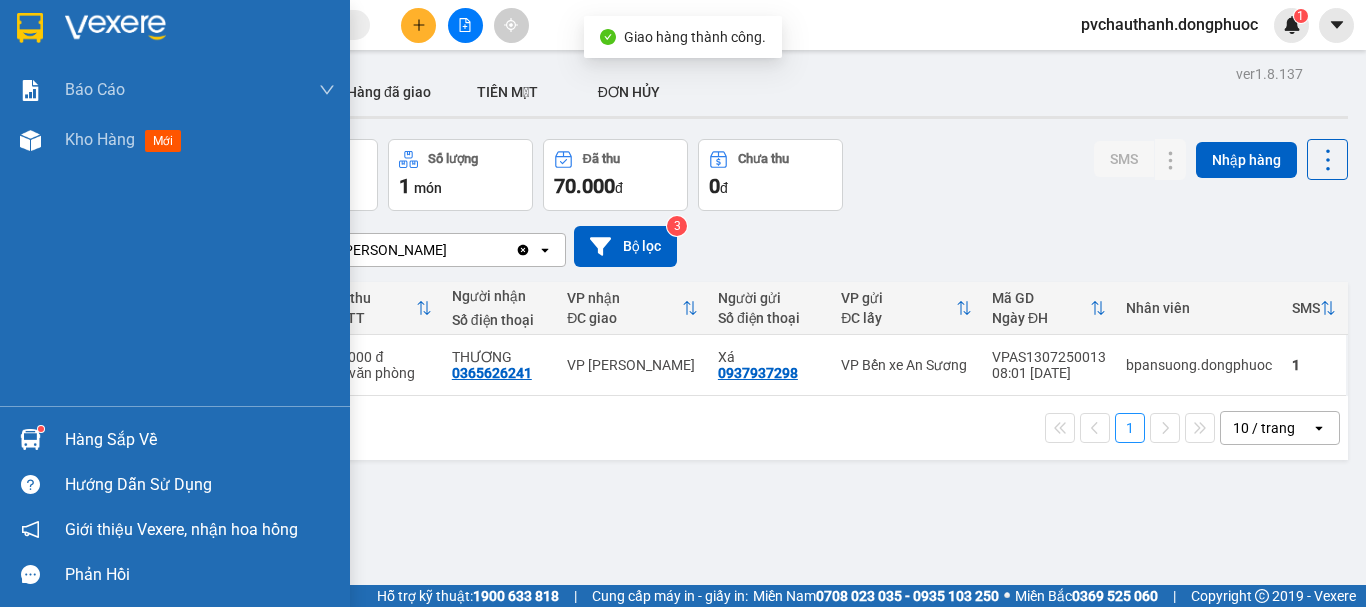 click on "Hàng sắp về" at bounding box center (200, 440) 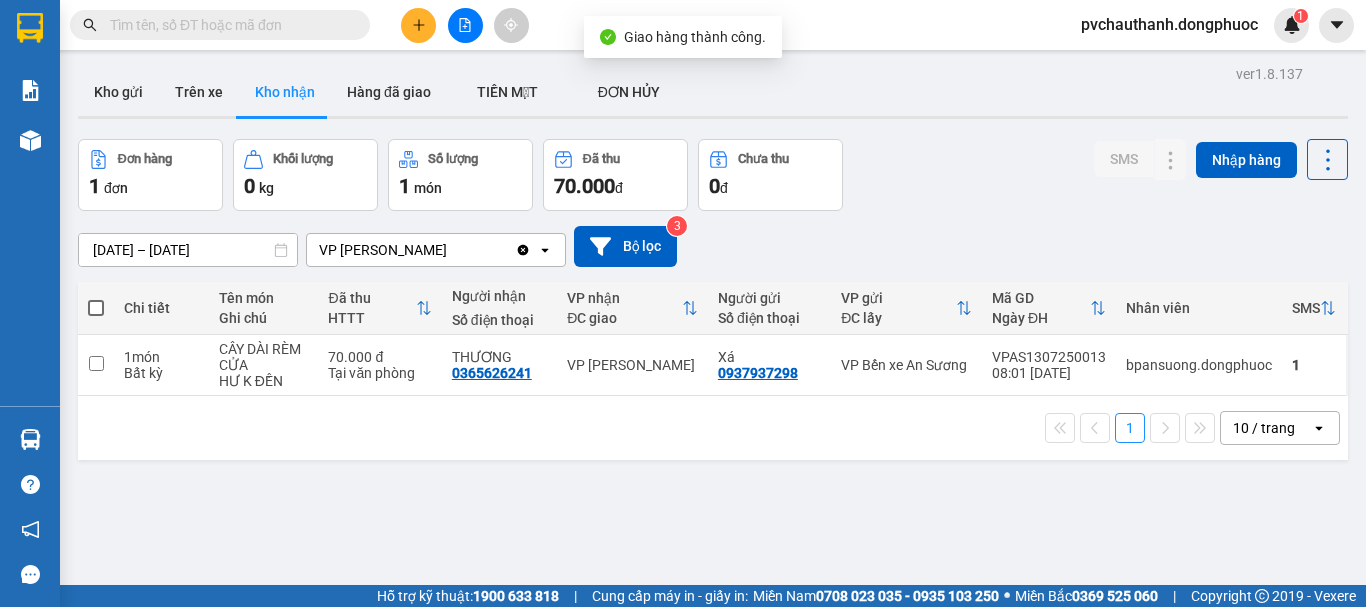 click on "Kết quả [PERSON_NAME] ( 0 )  Bộ lọc  No Data pvchauthanh.dongphuoc 1     [PERSON_NAME] [PERSON_NAME] 1: [PERSON_NAME] dòng [PERSON_NAME] 2: [PERSON_NAME] số [PERSON_NAME] [PERSON_NAME], [PERSON_NAME] - [PERSON_NAME] hàng mới Hàng sắp về [PERSON_NAME] [PERSON_NAME] [PERSON_NAME] Vexere, [PERSON_NAME] hồng [PERSON_NAME] [PERSON_NAME] mềm hỗ trợ bạn tốt chứ? ver  1.8.137 Kho gửi Trên xe [PERSON_NAME] Hàng đã [PERSON_NAME] MẶT  ĐƠN [PERSON_NAME] hàng 1 đơn [PERSON_NAME] 0 kg Số [PERSON_NAME] 1 món Đã thu 70.000  [PERSON_NAME] thu 0  đ SMS Nhập hàng [DATE] – [DATE] Press the down arrow key to interact with the calendar and select a date. Press the escape button to close the calendar. Selected date range is from [DATE] to [DATE]. VP [PERSON_NAME] Clear value open Bộ lọc 3 [PERSON_NAME] Tên món Ghi chú Đã thu HTTT Người [PERSON_NAME] Số điện thoại [PERSON_NAME] ĐC [PERSON_NAME] Người gửi Số điện thoại VP gửi ĐC lấy Mã GD Ngày ĐH [PERSON_NAME] SMS 1  món Bất kỳ HƯ K ĐỀN 1" at bounding box center (683, 303) 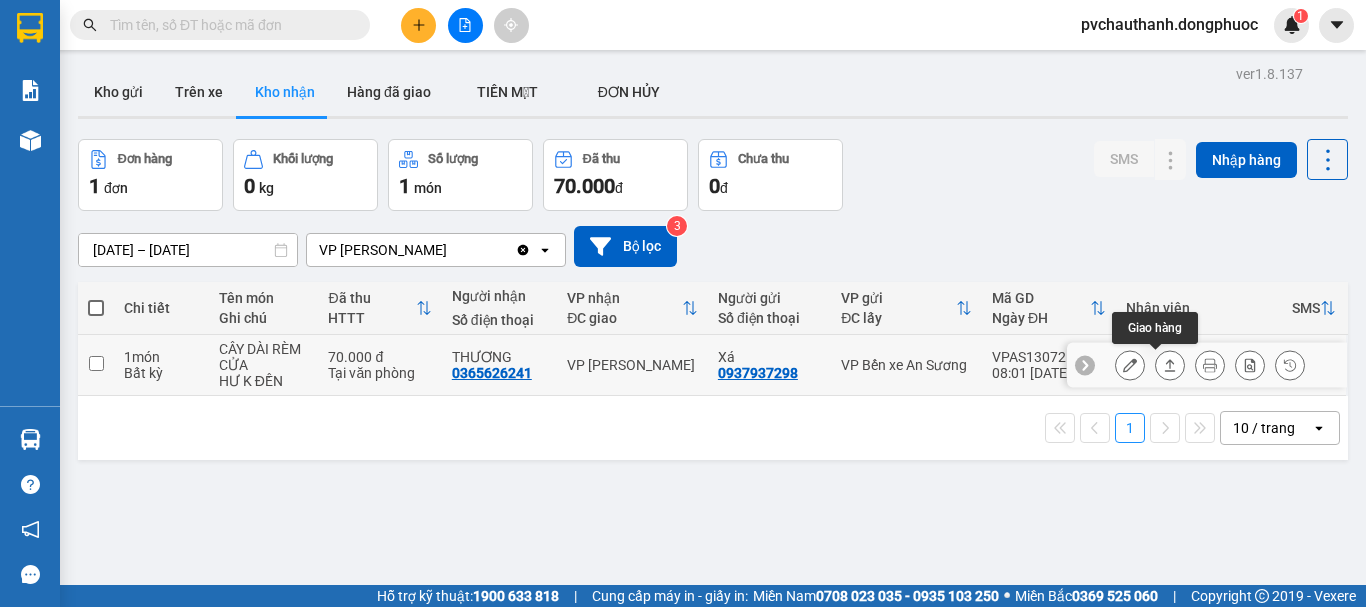 click 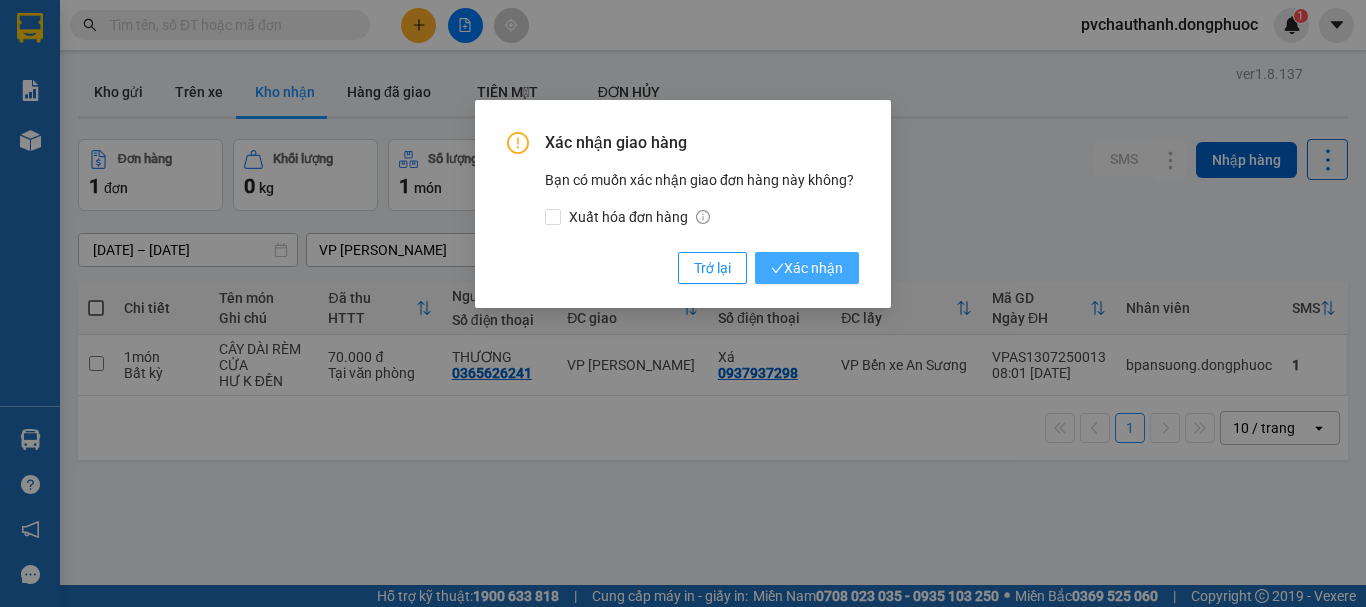 click on "Xác nhận" at bounding box center (807, 268) 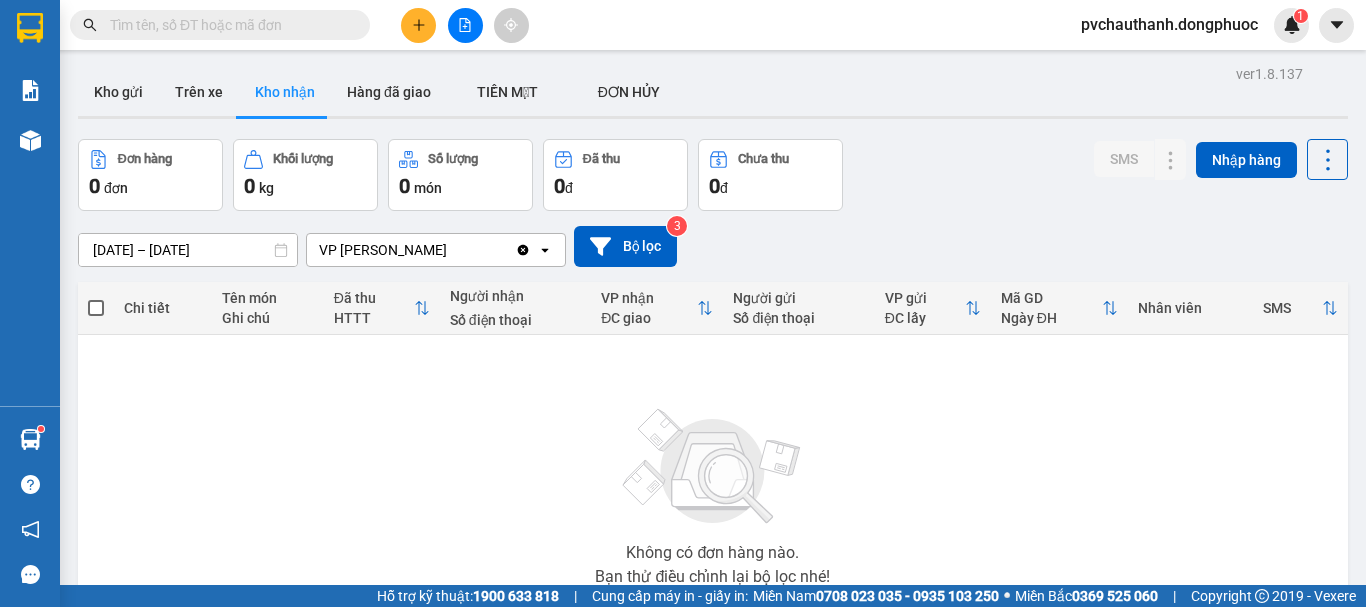 drag, startPoint x: 574, startPoint y: 422, endPoint x: 390, endPoint y: 373, distance: 190.4127 